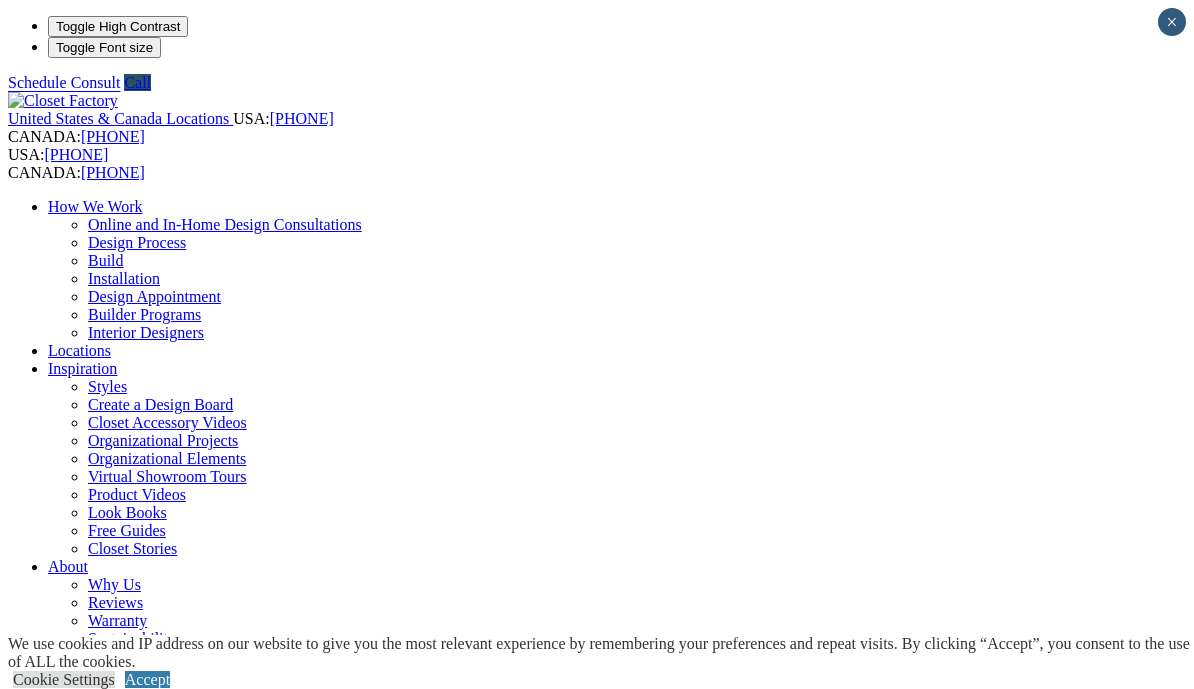 scroll, scrollTop: 0, scrollLeft: 0, axis: both 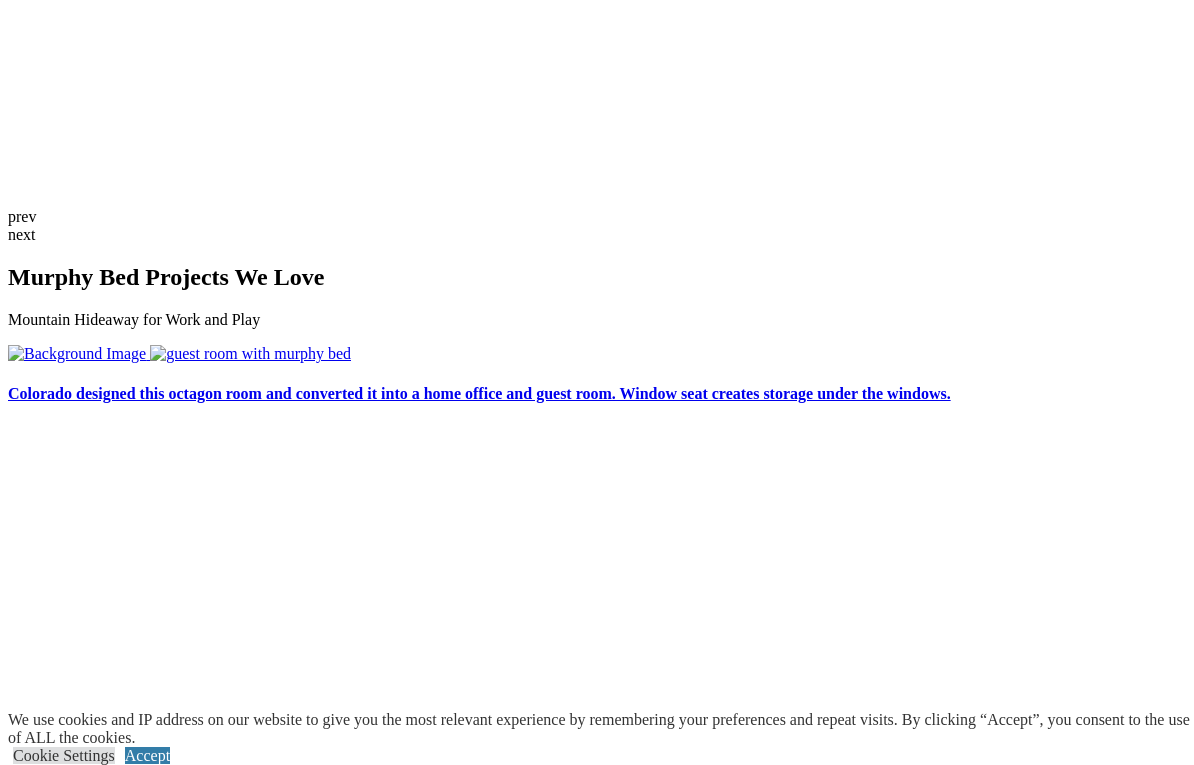 click on "Find Out More About Murphy Beds" at bounding box center (597, 2876) 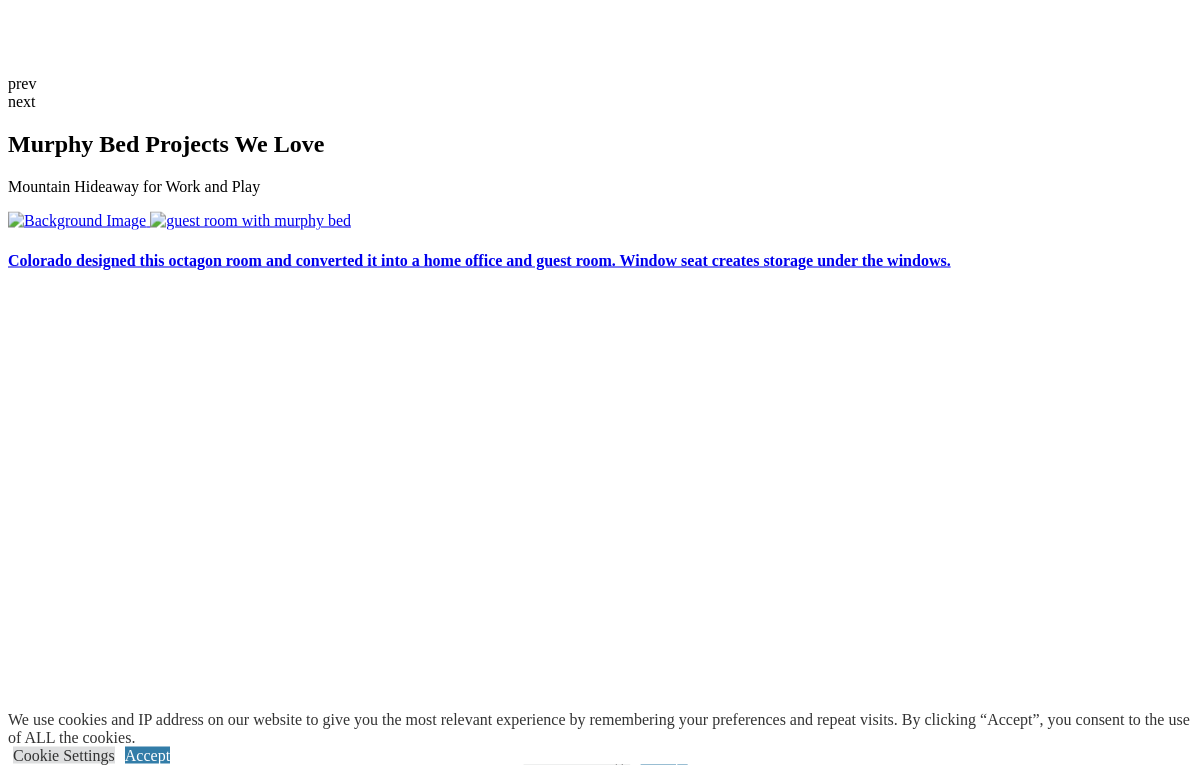 scroll, scrollTop: 3904, scrollLeft: 0, axis: vertical 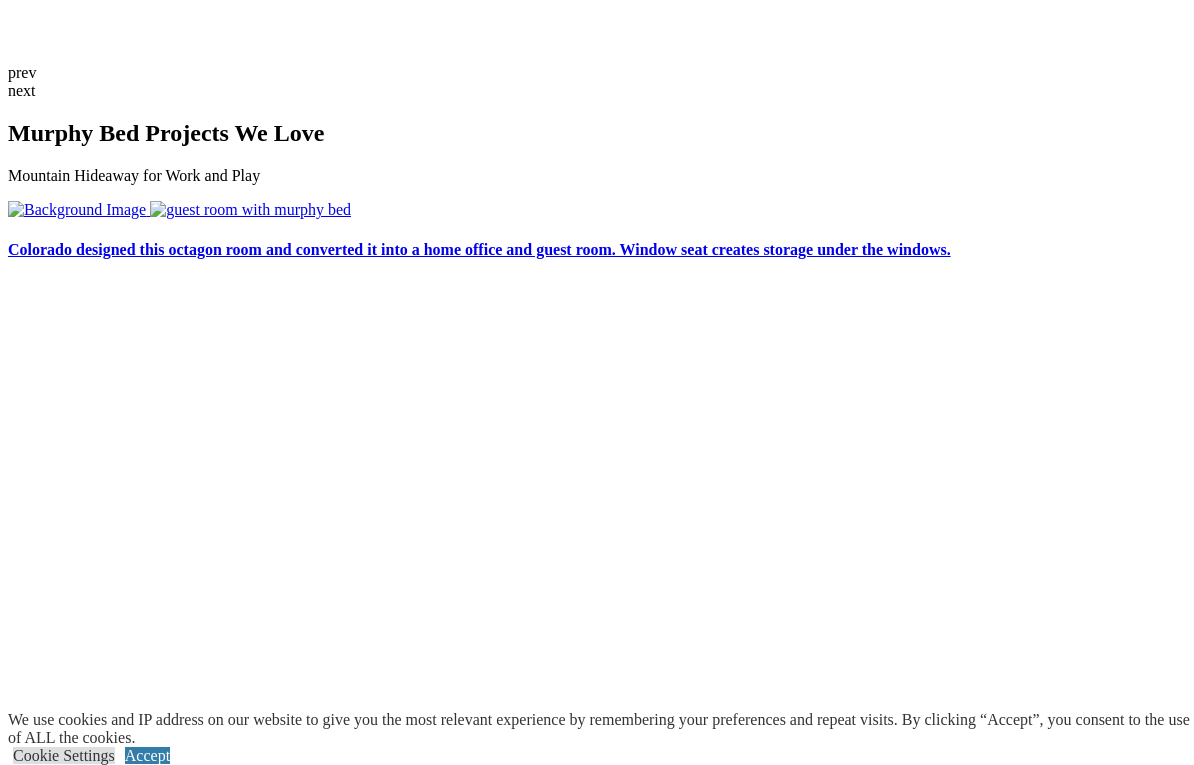 click at bounding box center (136, 2932) 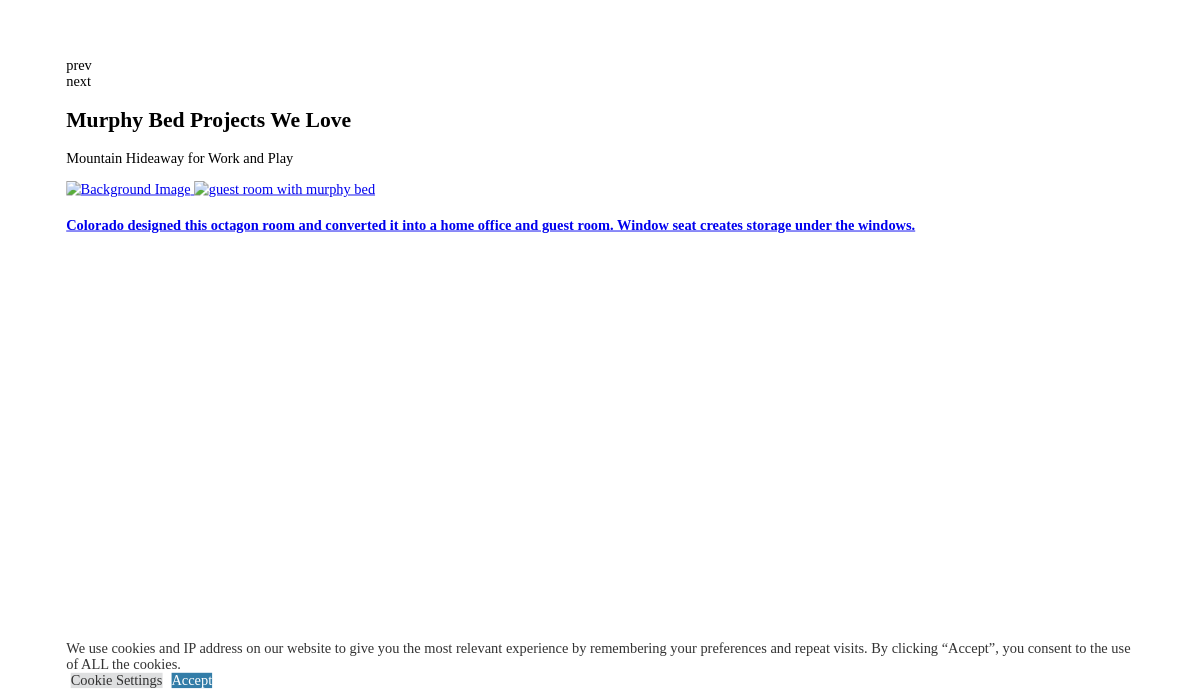 scroll, scrollTop: 3980, scrollLeft: 0, axis: vertical 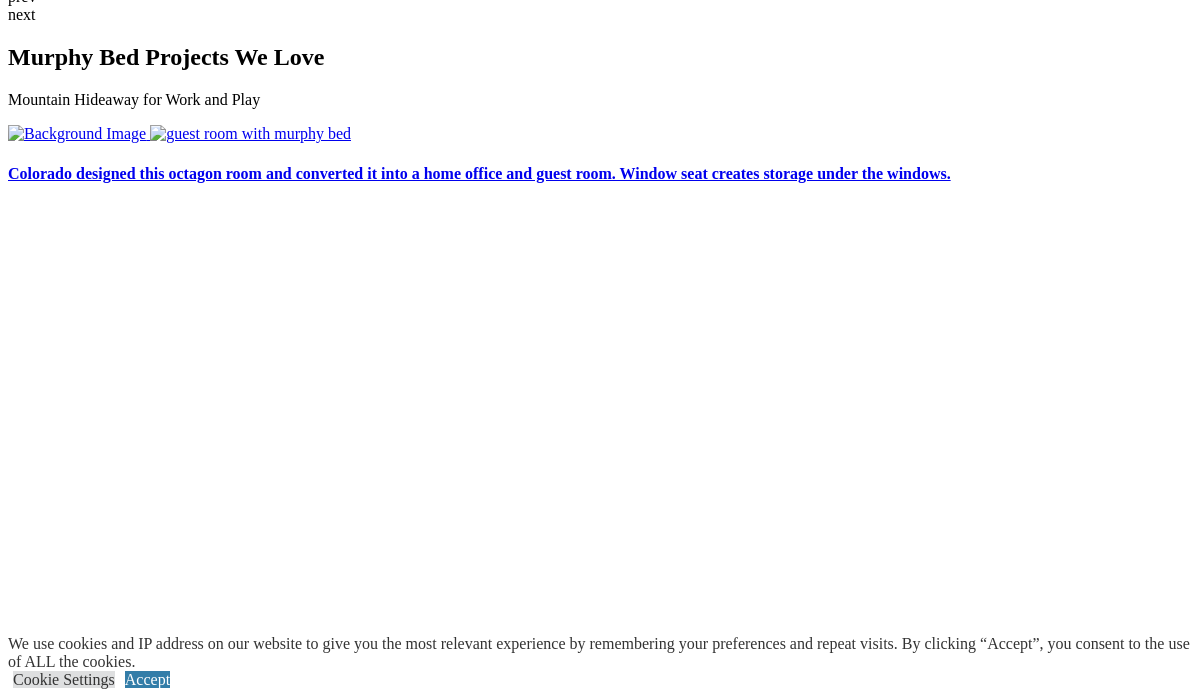 click on "Murphy Bed Trends" at bounding box center [597, 2739] 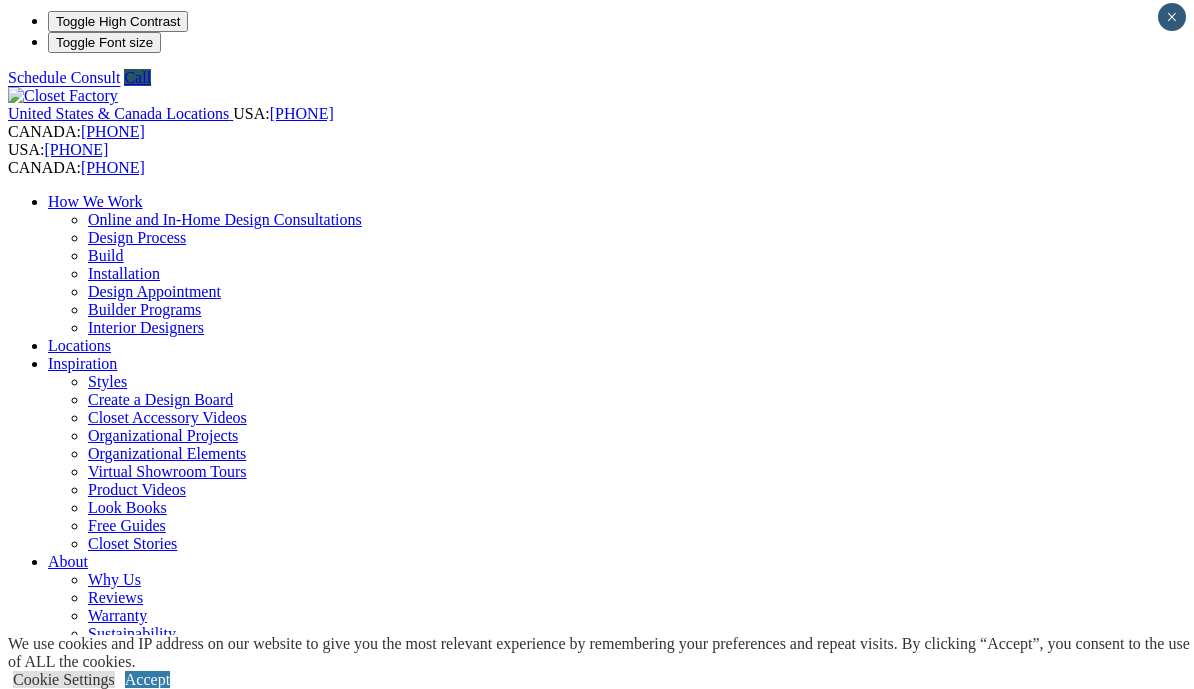 scroll, scrollTop: 0, scrollLeft: 0, axis: both 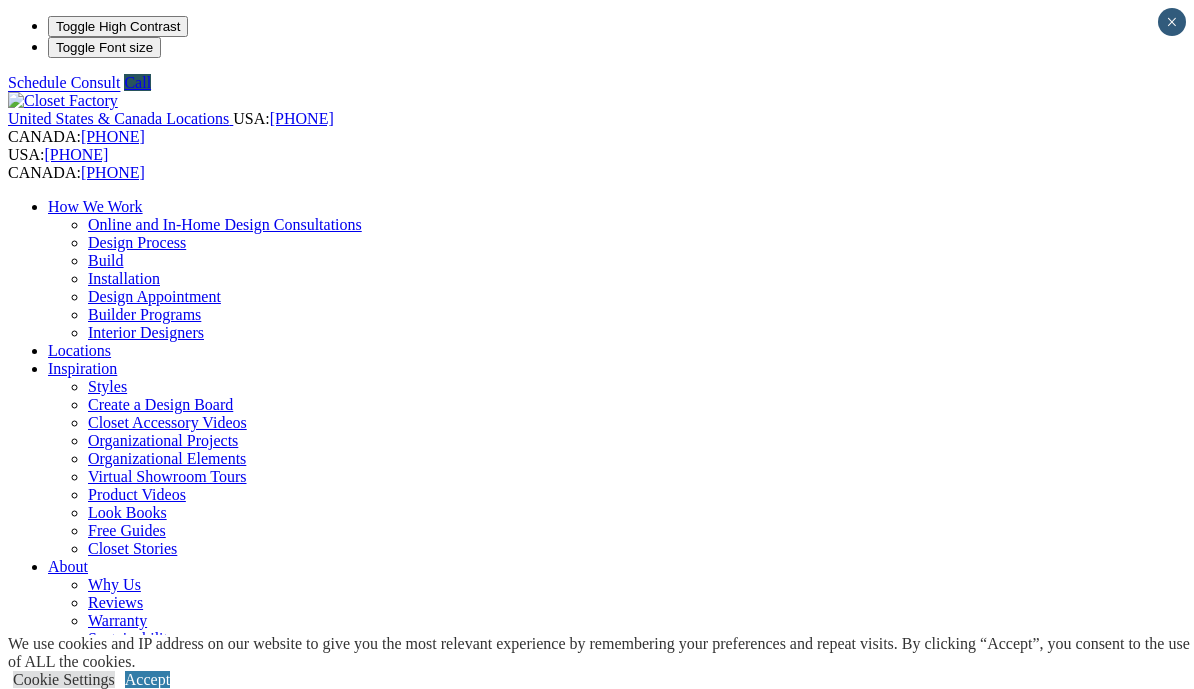 click on "Custom Closets" at bounding box center [98, 832] 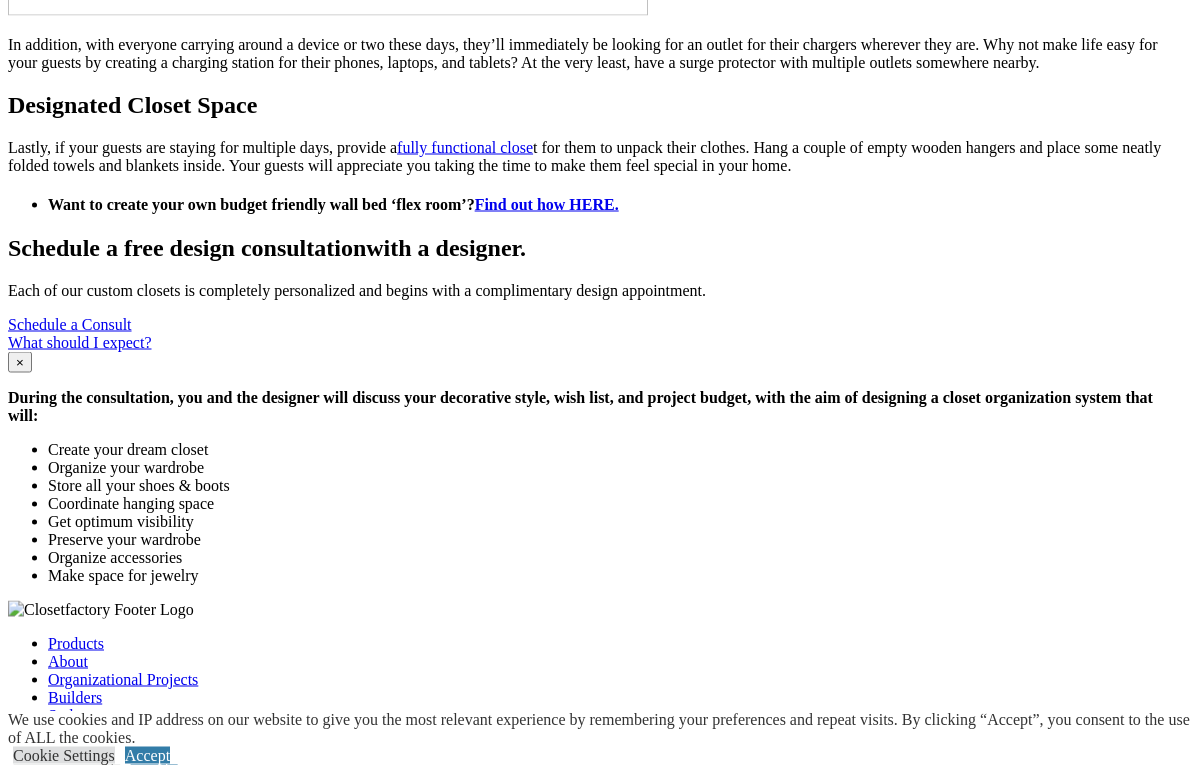 scroll, scrollTop: 3713, scrollLeft: 0, axis: vertical 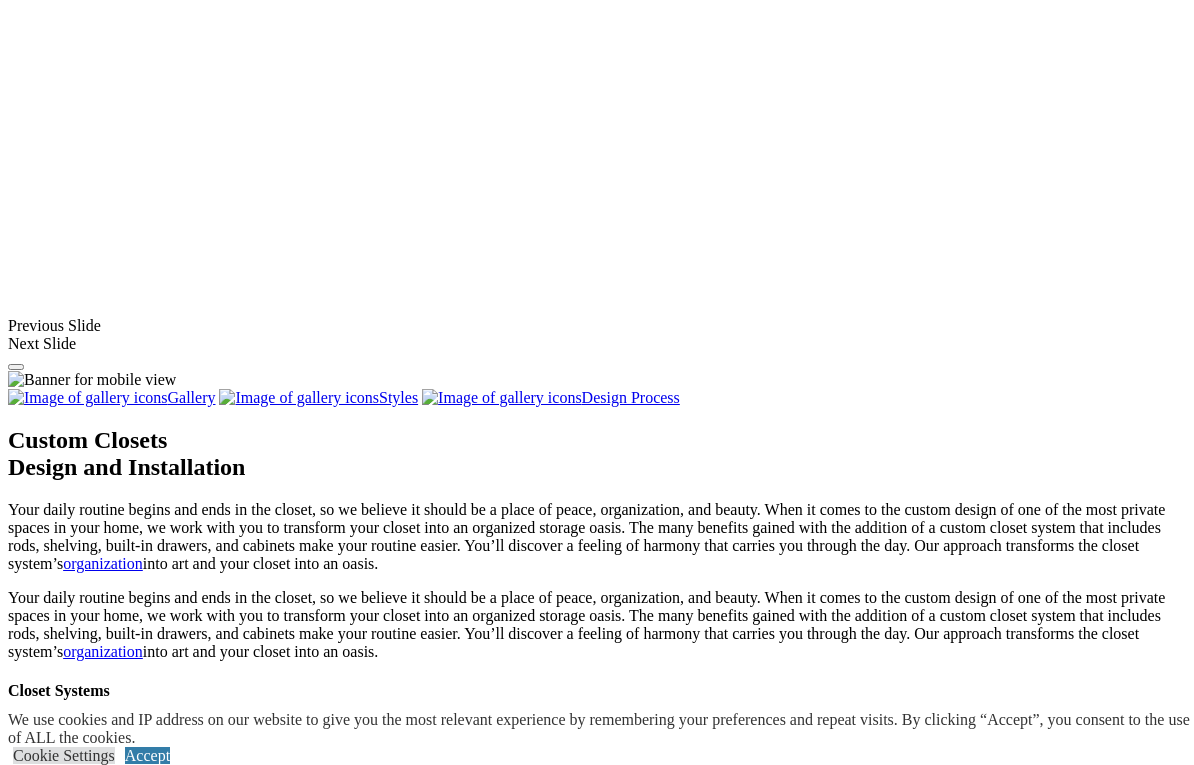 click at bounding box center (120, 1882) 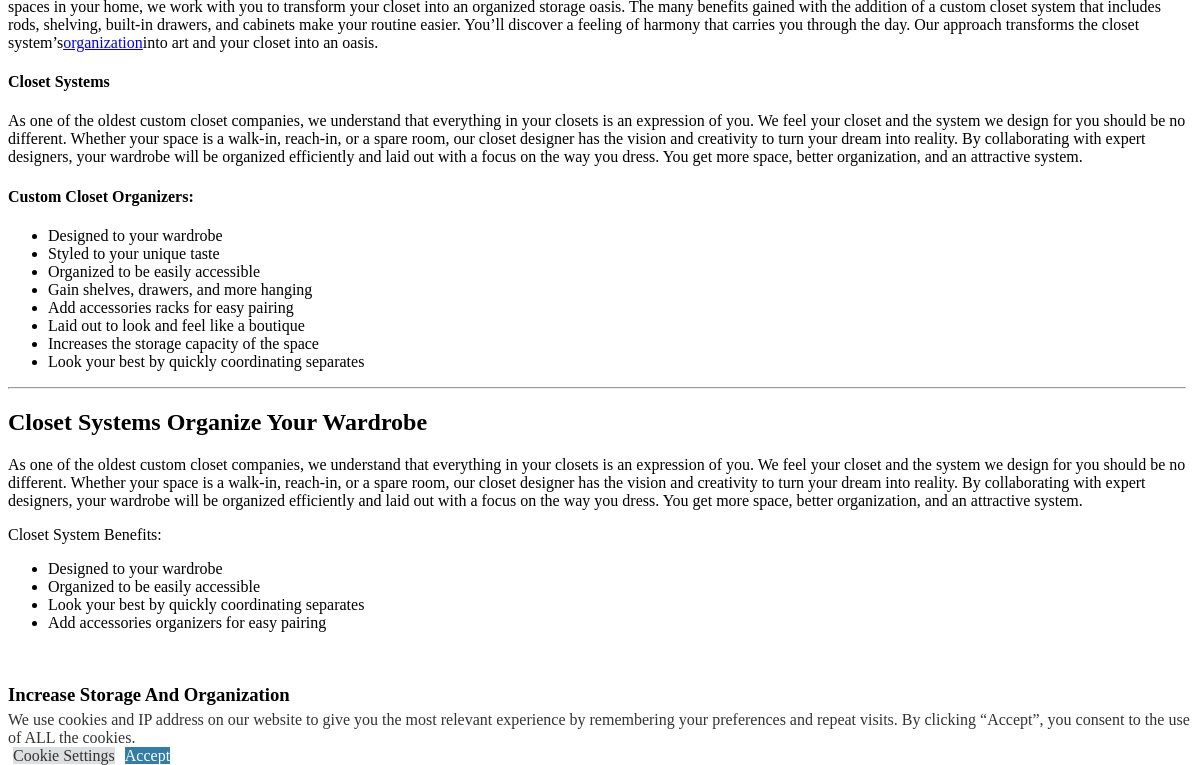 click on "Locations" at bounding box center [79, -1956] 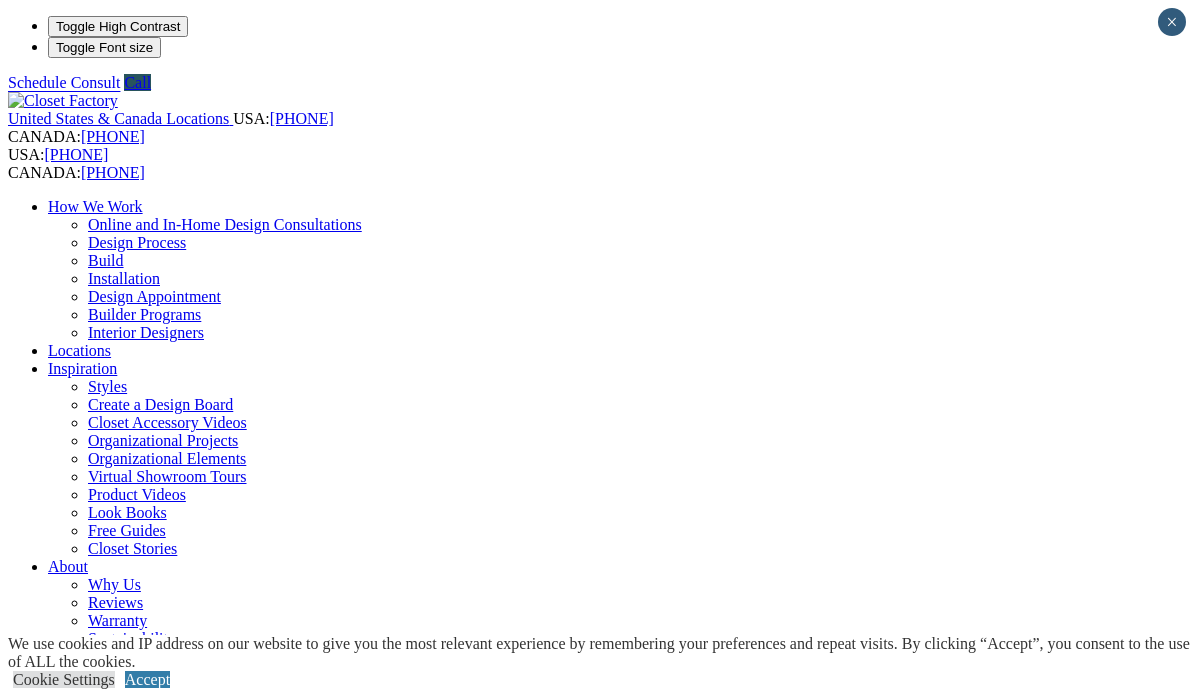scroll, scrollTop: 0, scrollLeft: 0, axis: both 